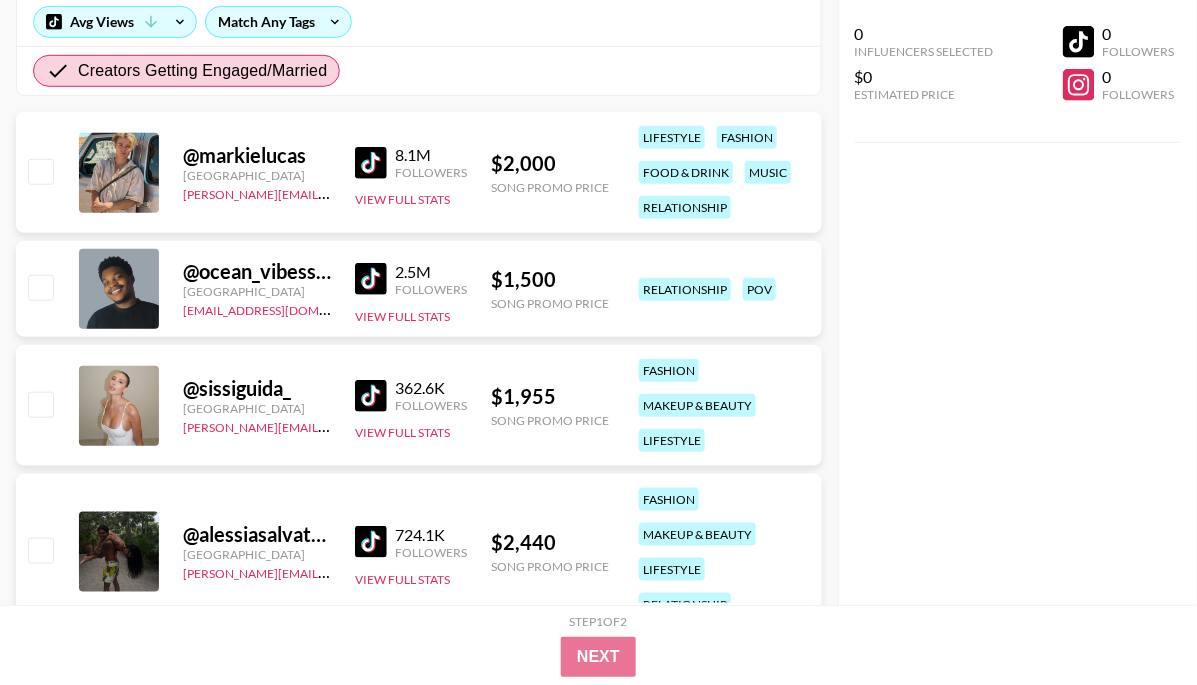 scroll, scrollTop: 293, scrollLeft: 0, axis: vertical 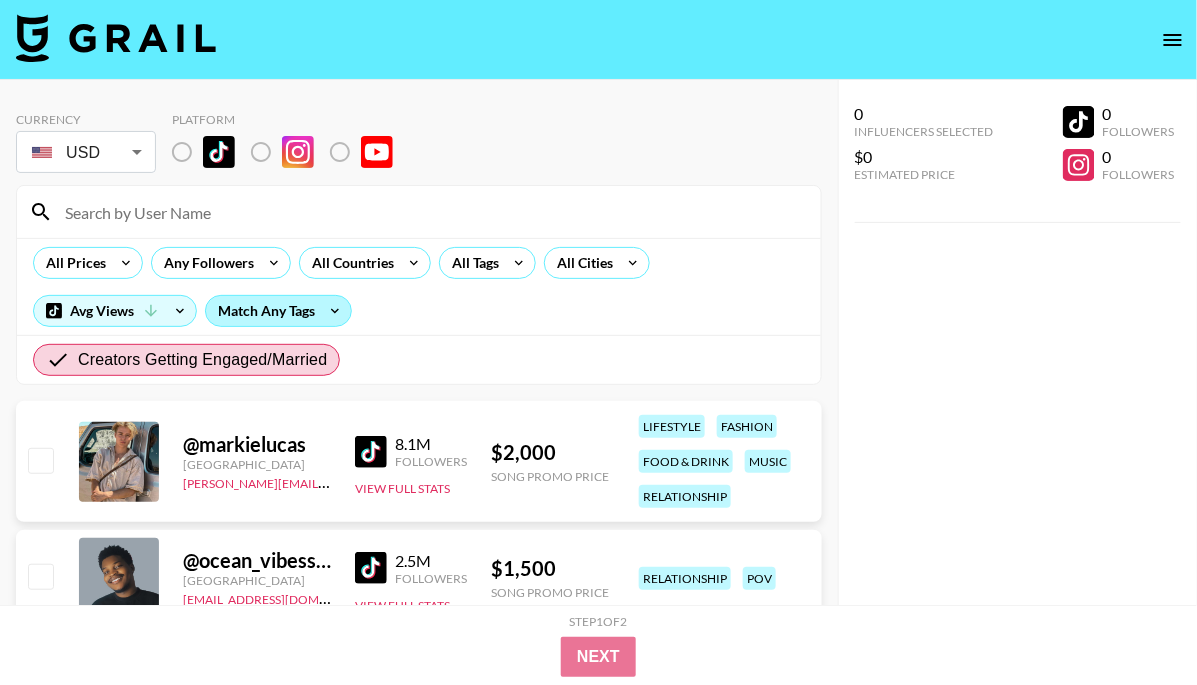 click on "Match Any Tags" at bounding box center (278, 311) 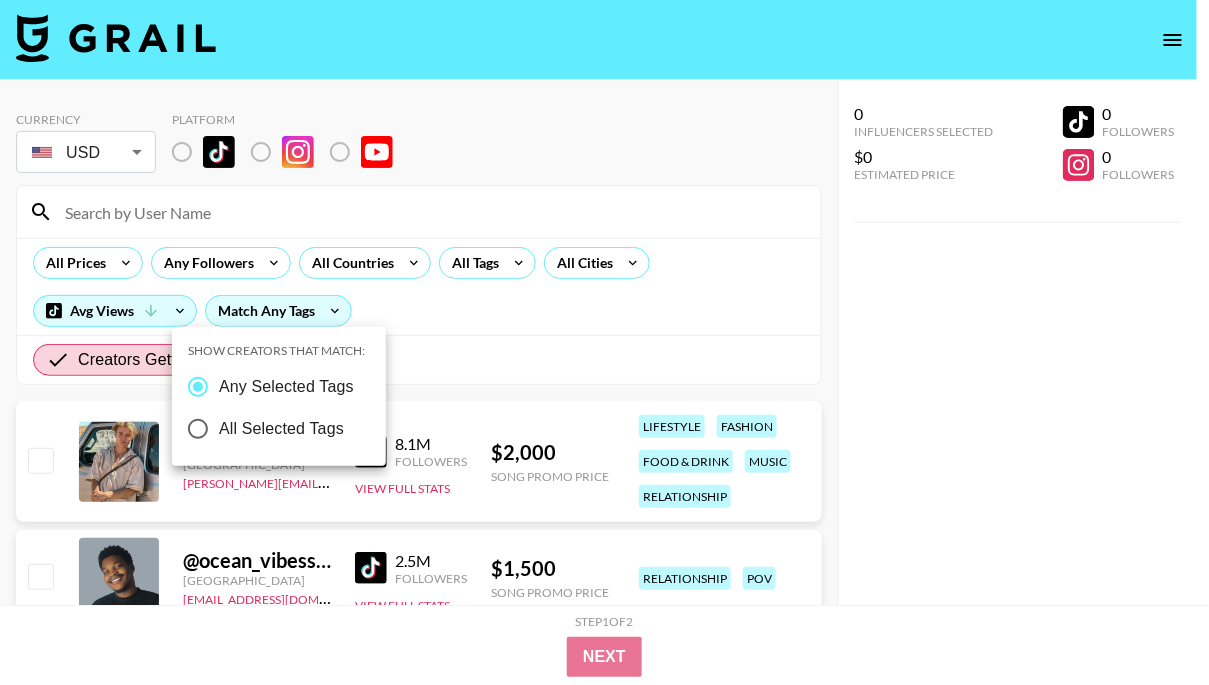 click at bounding box center (604, 342) 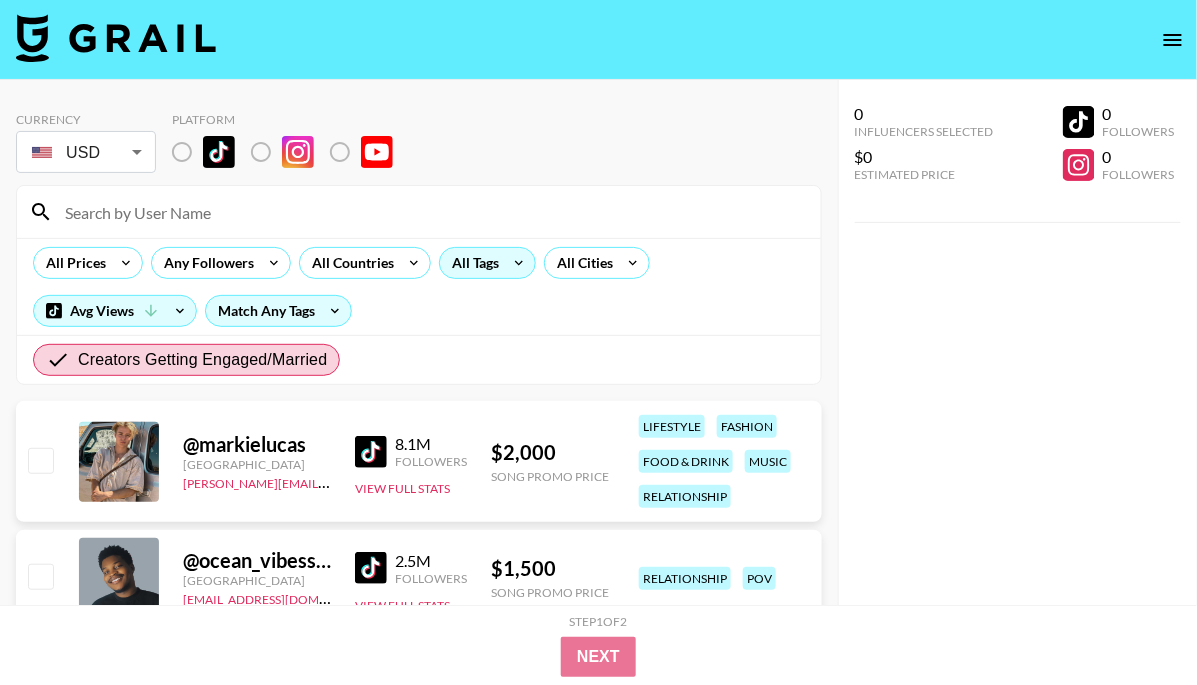 click on "All Tags" at bounding box center (471, 263) 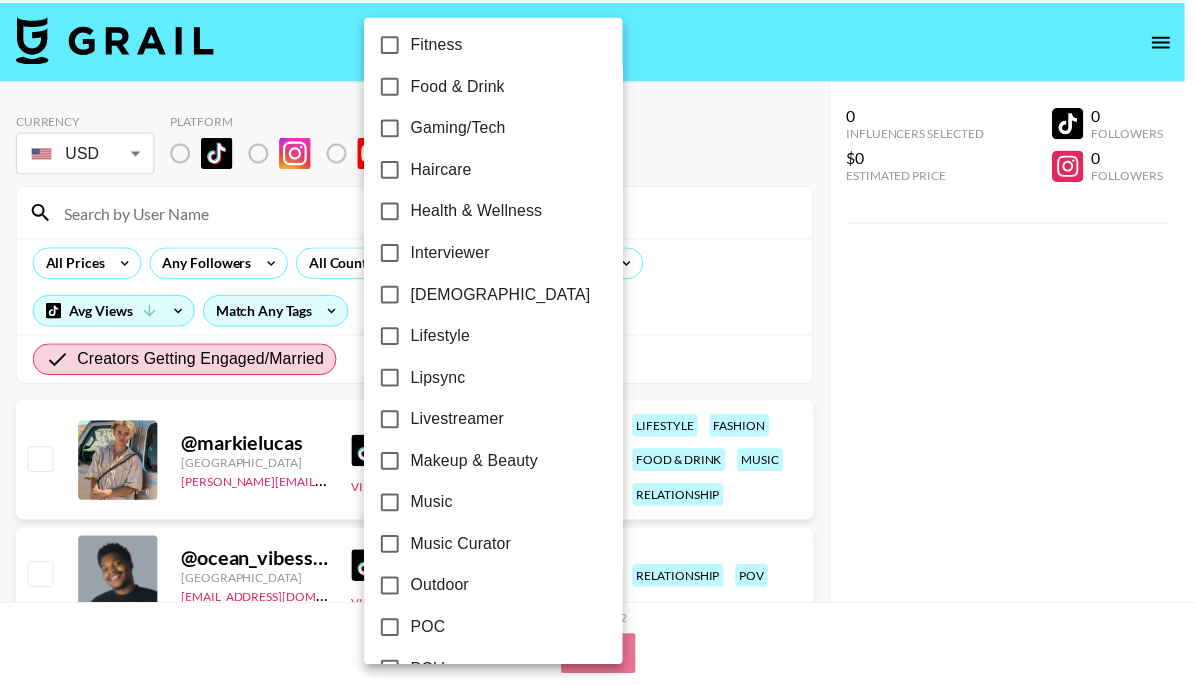 scroll, scrollTop: 1226, scrollLeft: 0, axis: vertical 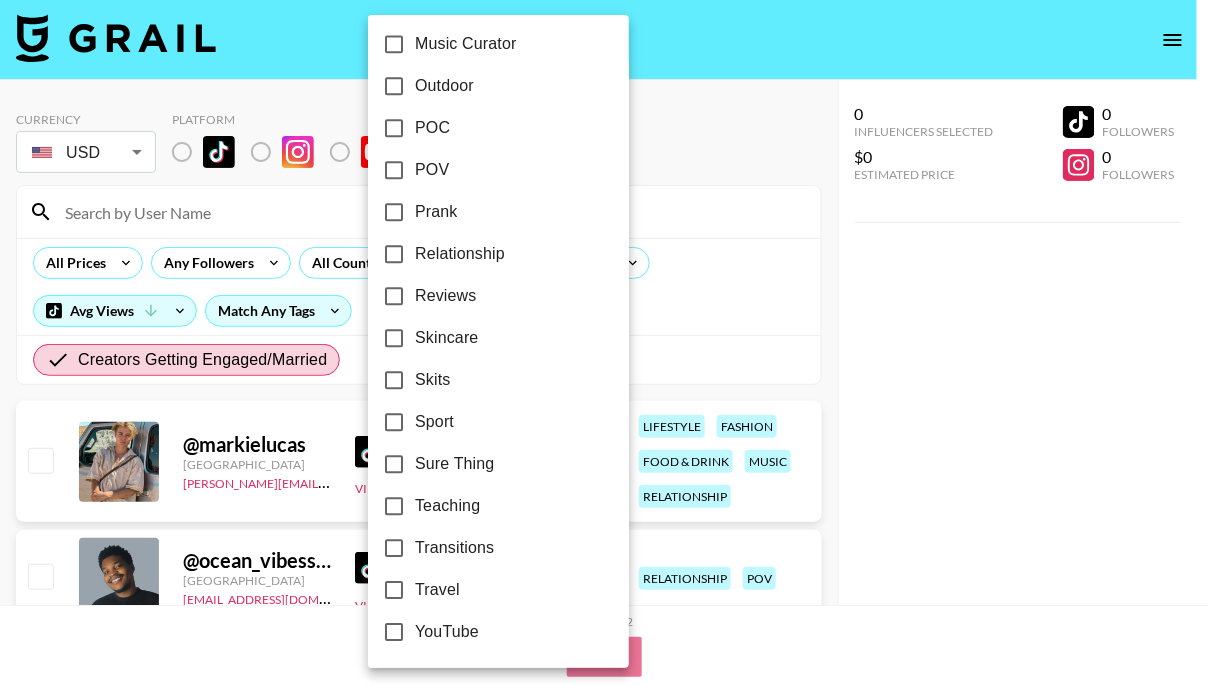 click at bounding box center (604, 342) 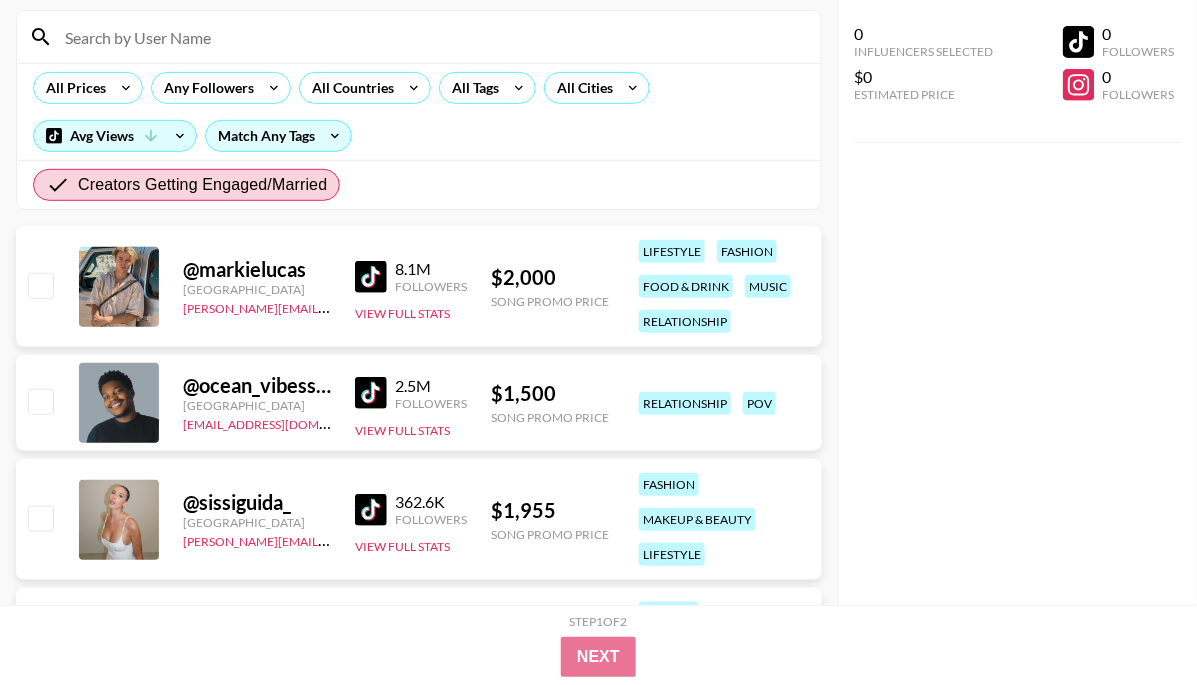 scroll, scrollTop: 183, scrollLeft: 0, axis: vertical 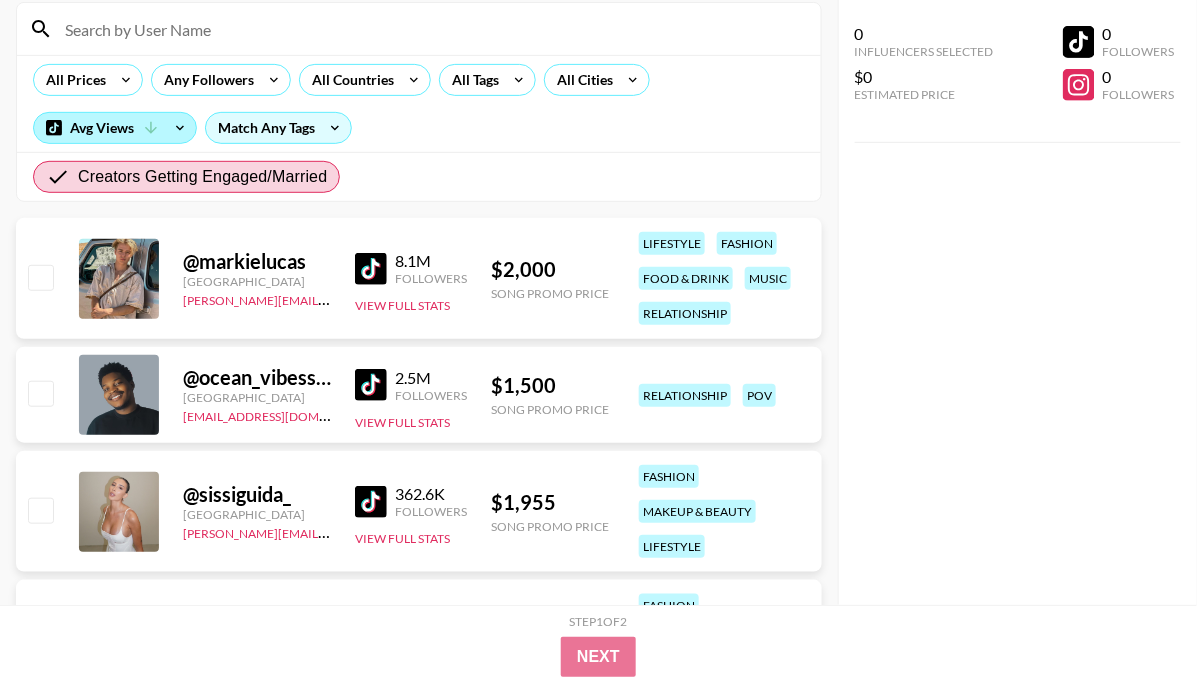 click on "Avg Views" at bounding box center [115, 128] 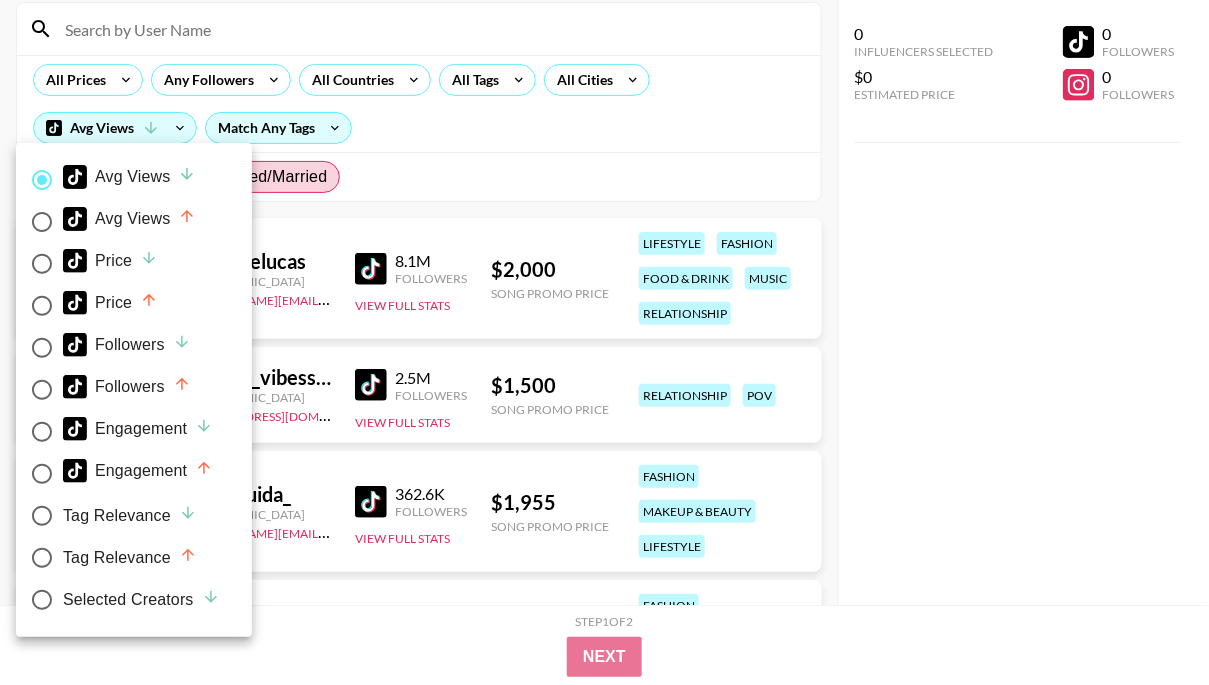 click on "Price" at bounding box center [110, 303] 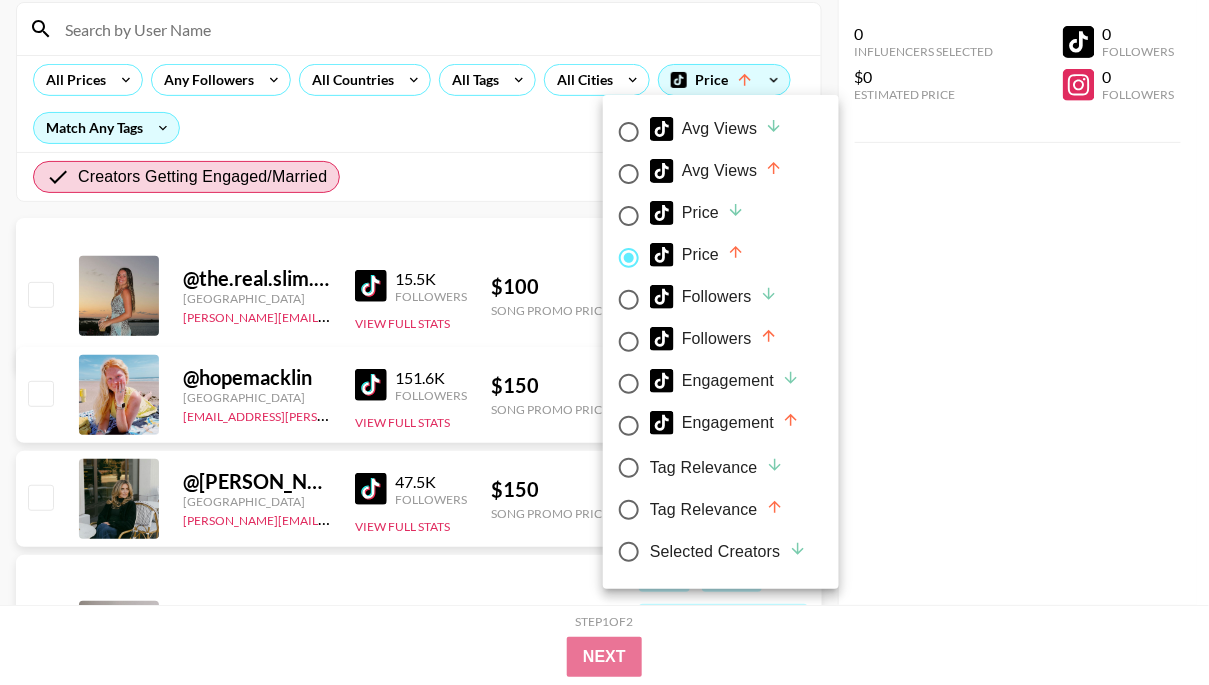 click at bounding box center (604, 342) 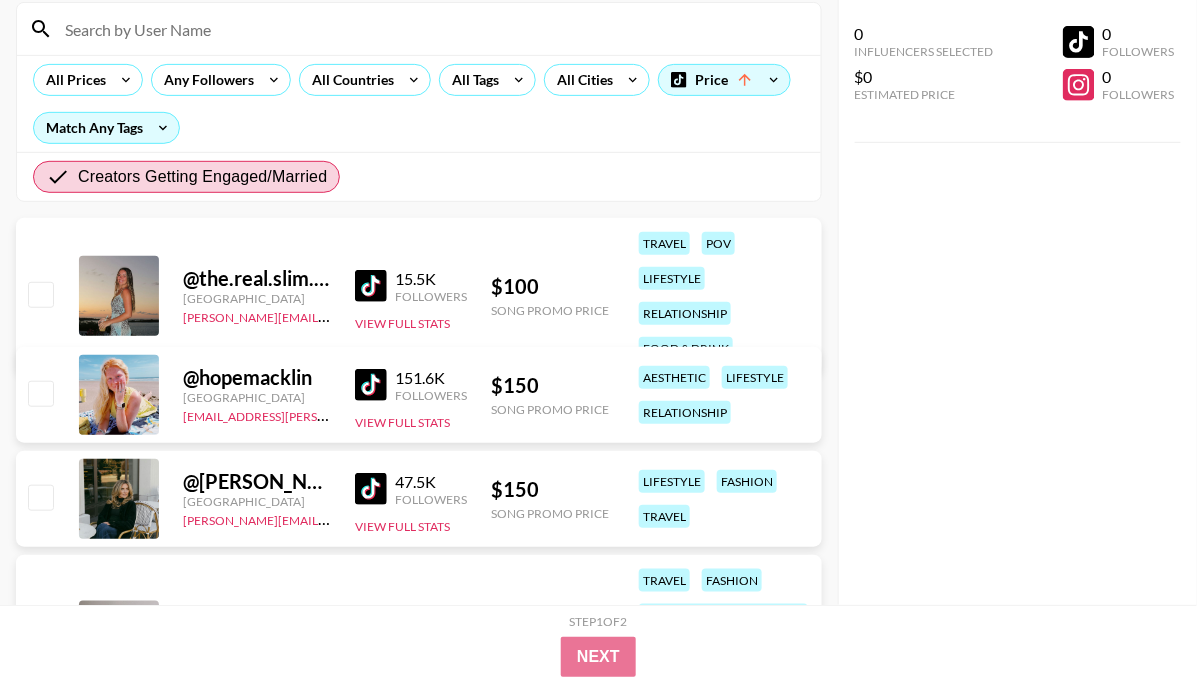 drag, startPoint x: 368, startPoint y: 271, endPoint x: 512, endPoint y: 47, distance: 266.29306 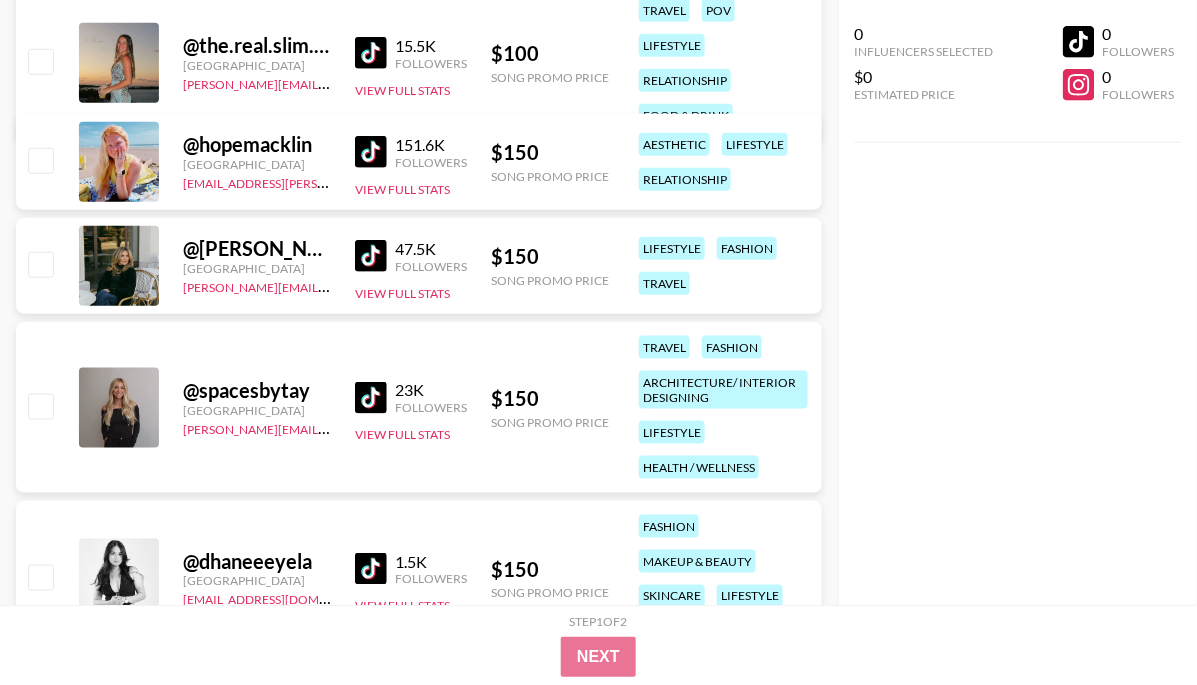scroll, scrollTop: 483, scrollLeft: 0, axis: vertical 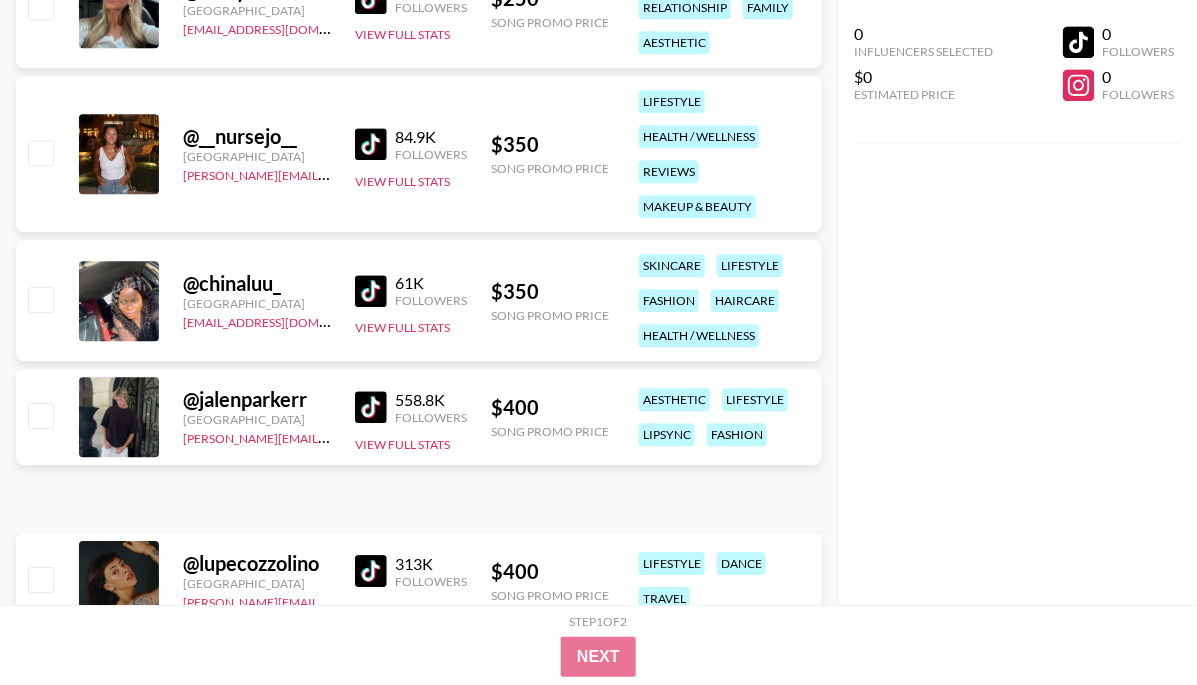 drag, startPoint x: 369, startPoint y: 404, endPoint x: 630, endPoint y: 32, distance: 454.42822 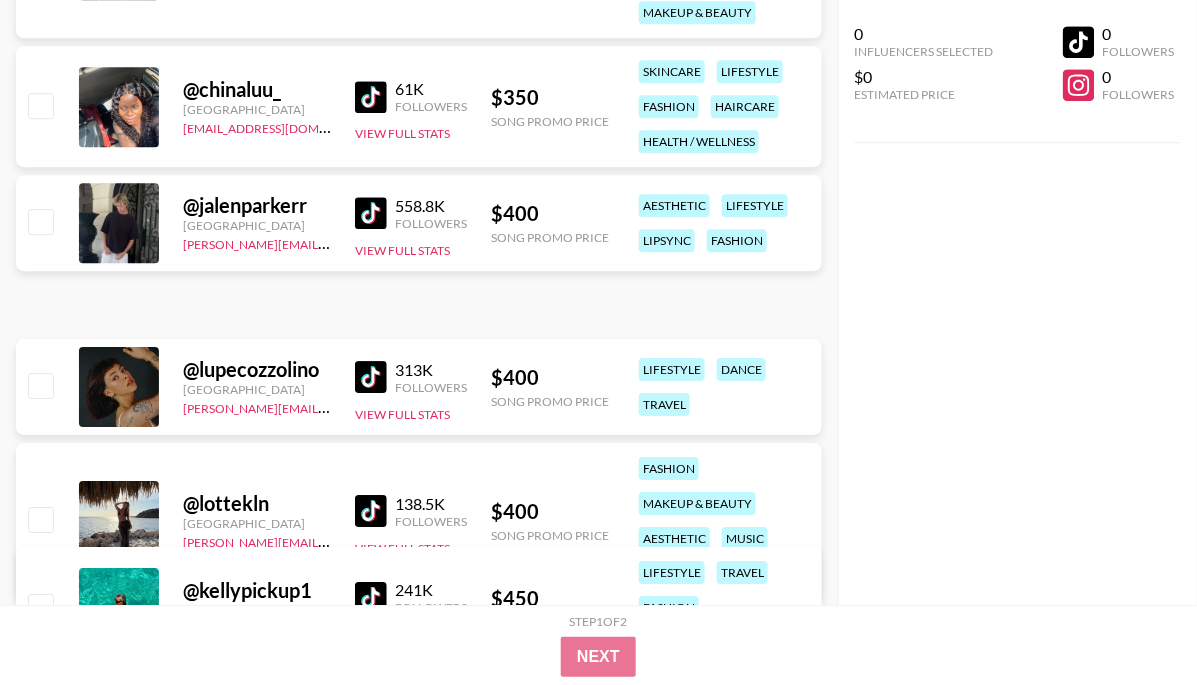 scroll, scrollTop: 1649, scrollLeft: 0, axis: vertical 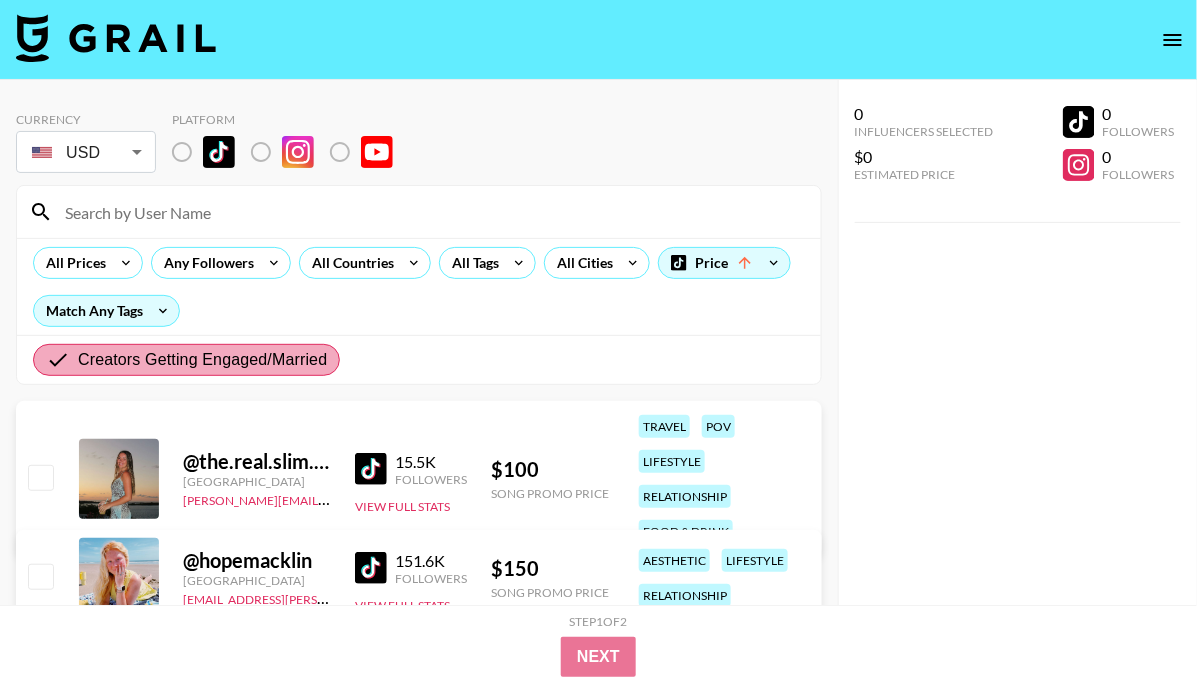 click on "Creators Getting Engaged/Married" at bounding box center (202, 360) 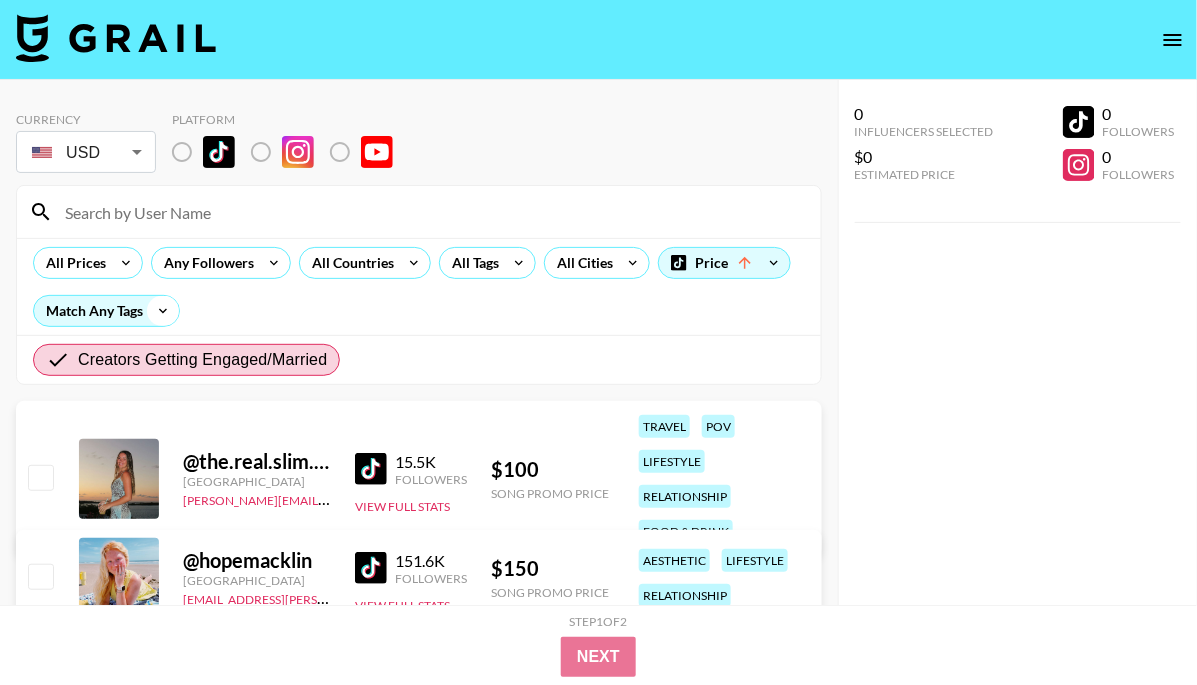 click 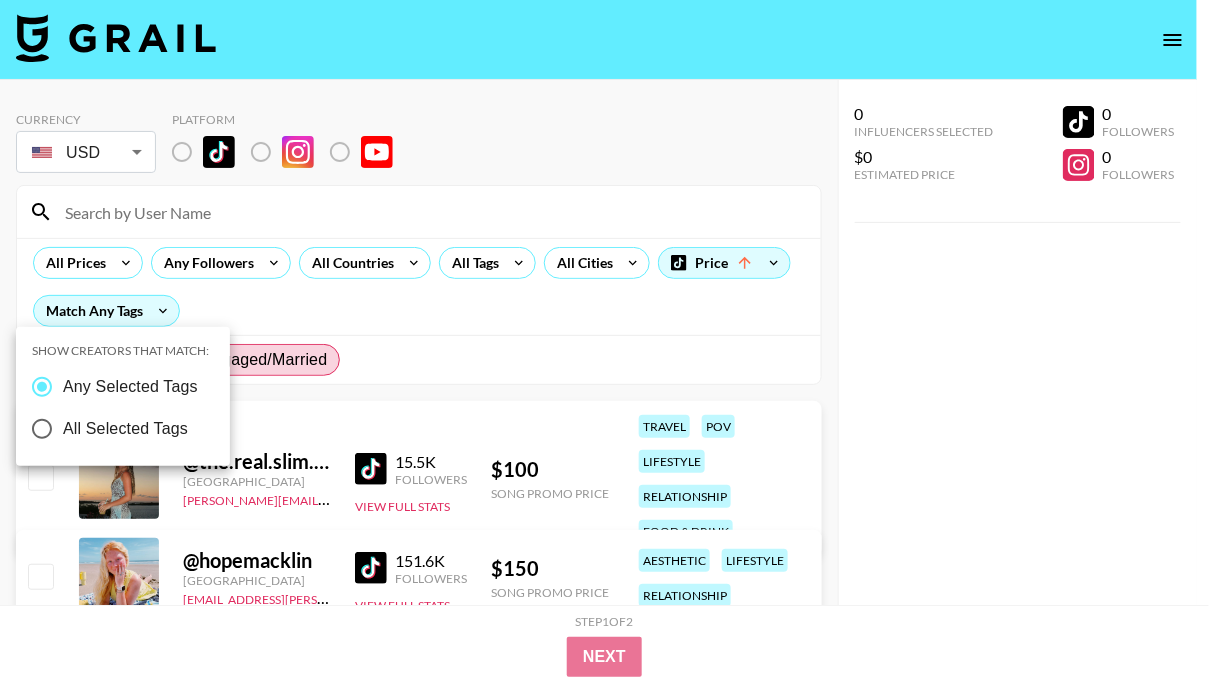click on "All Selected Tags" at bounding box center [125, 429] 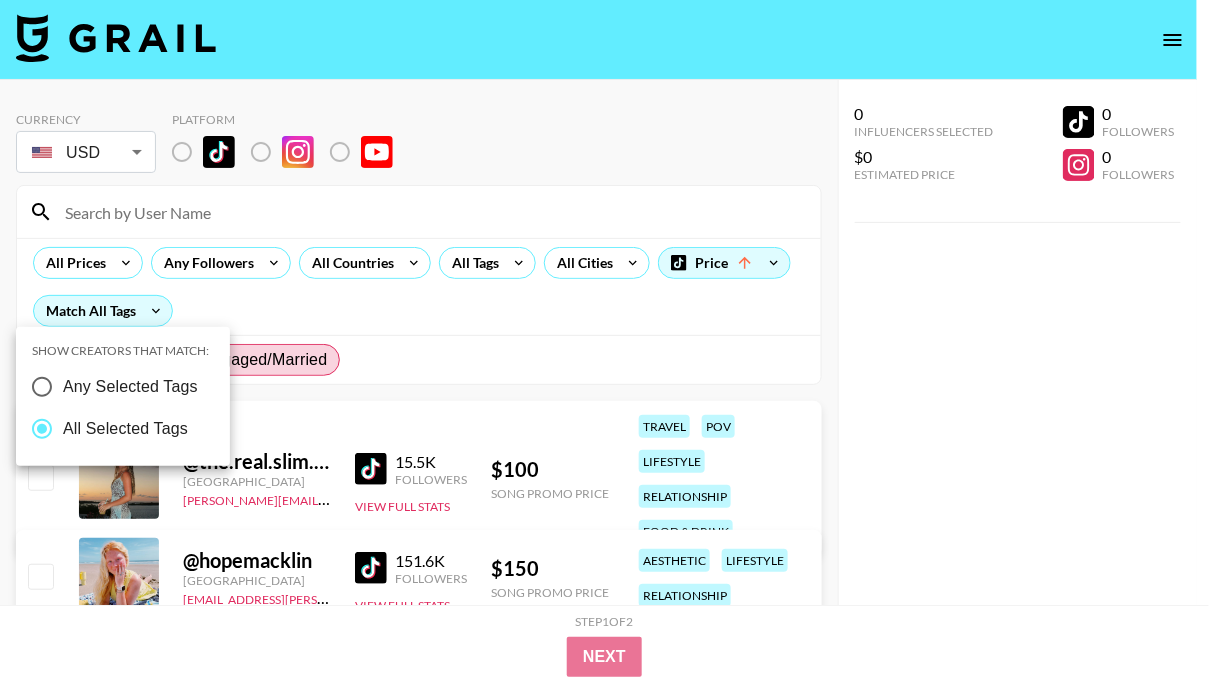 click at bounding box center [604, 342] 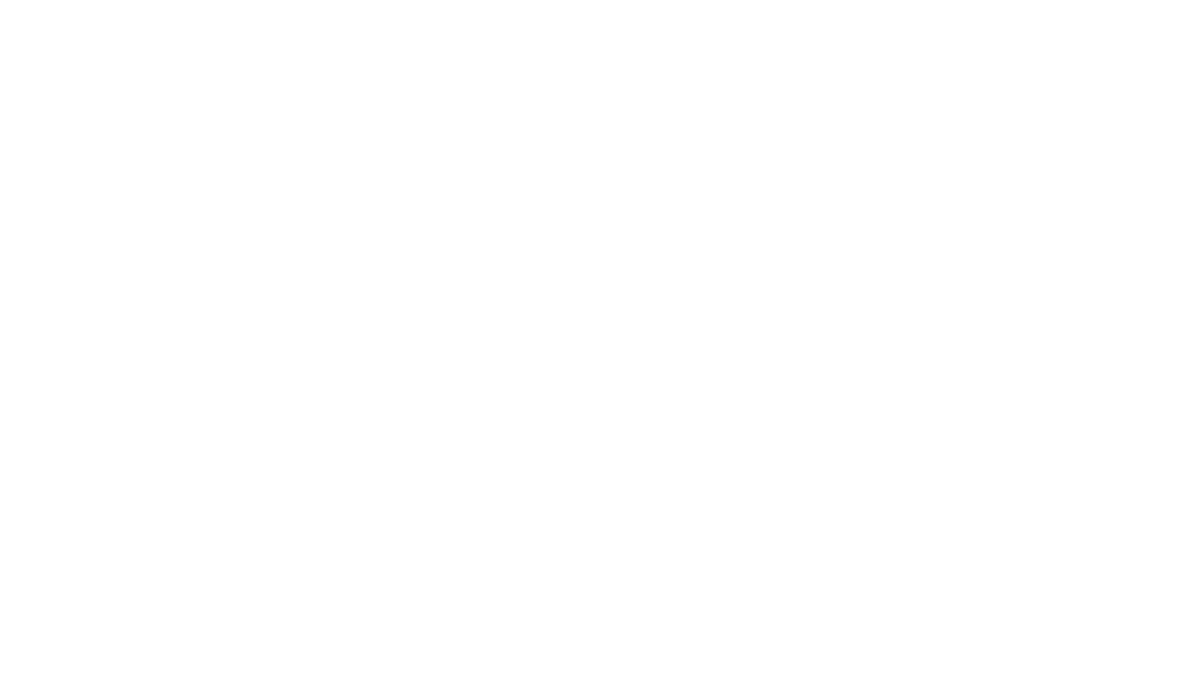 scroll, scrollTop: 0, scrollLeft: 0, axis: both 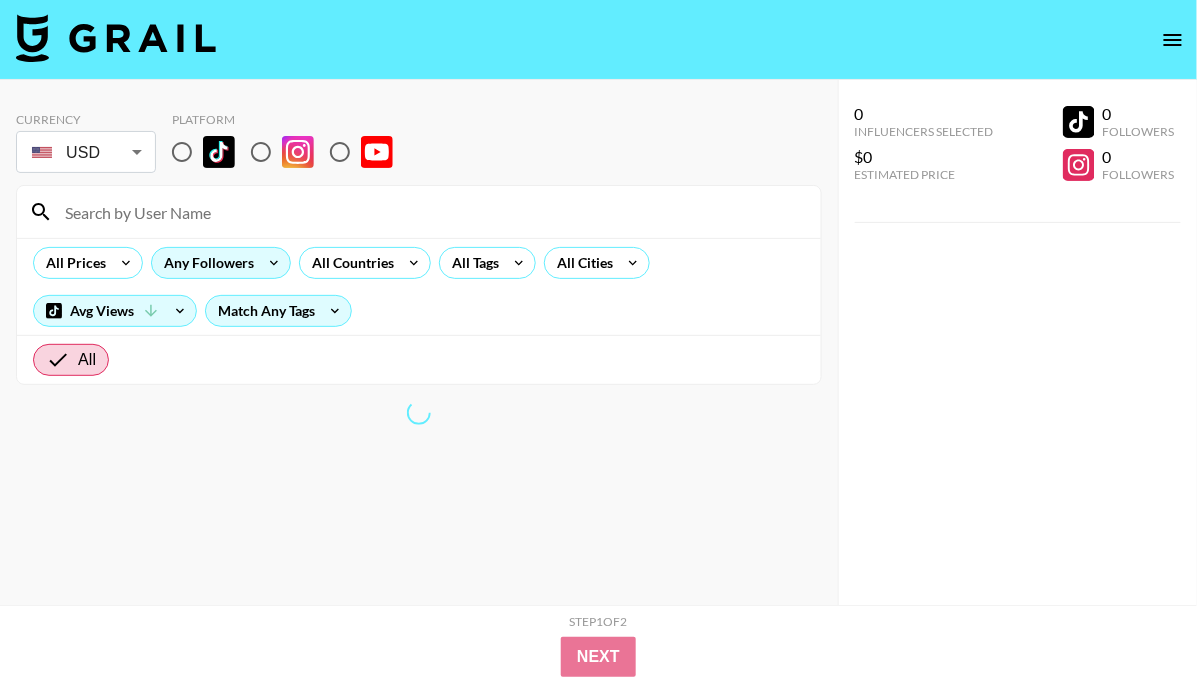 click on "Any Followers" at bounding box center (221, 263) 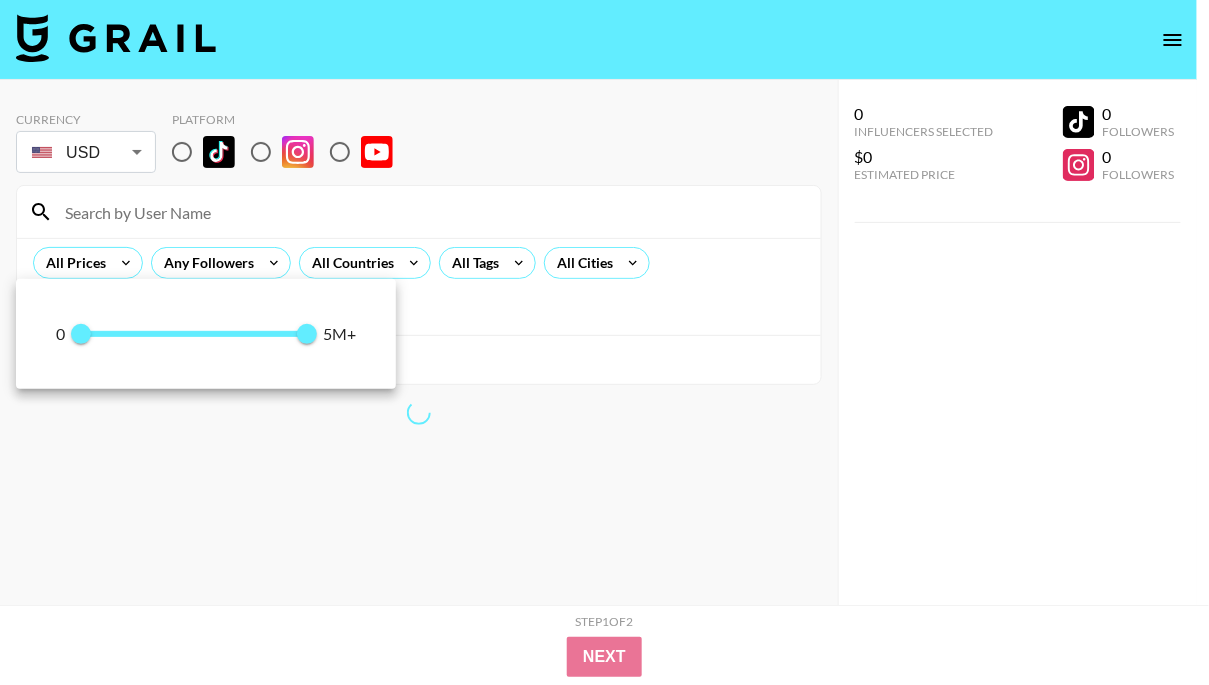 click at bounding box center (604, 342) 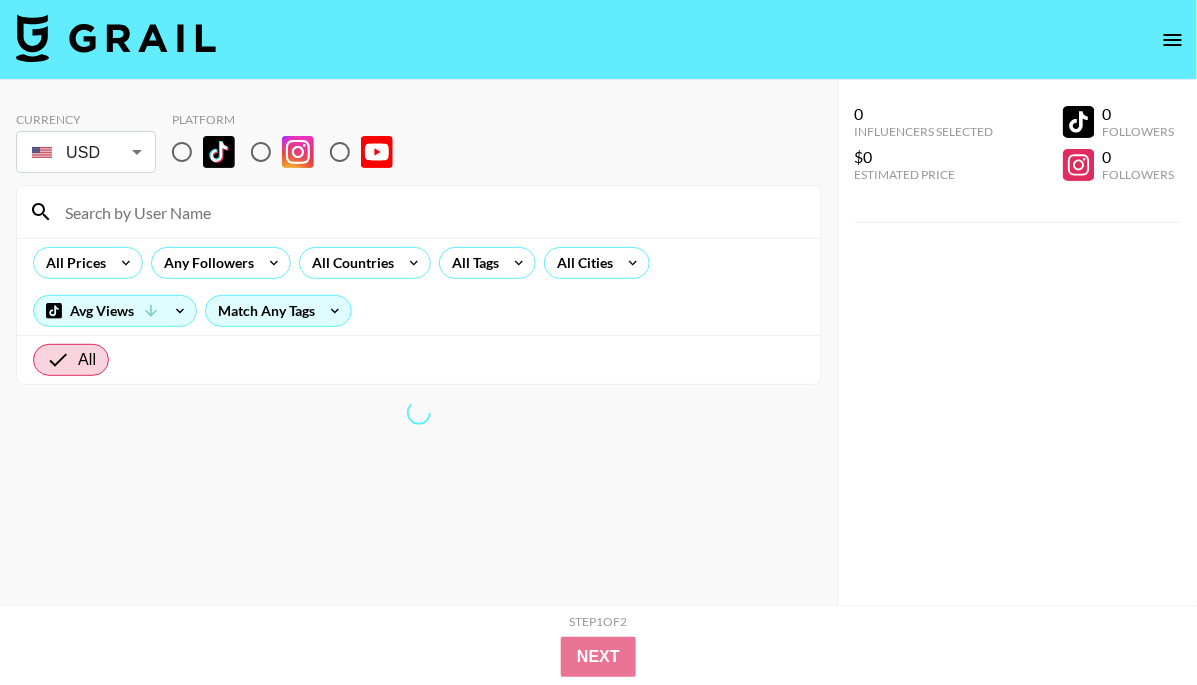 click at bounding box center (182, 152) 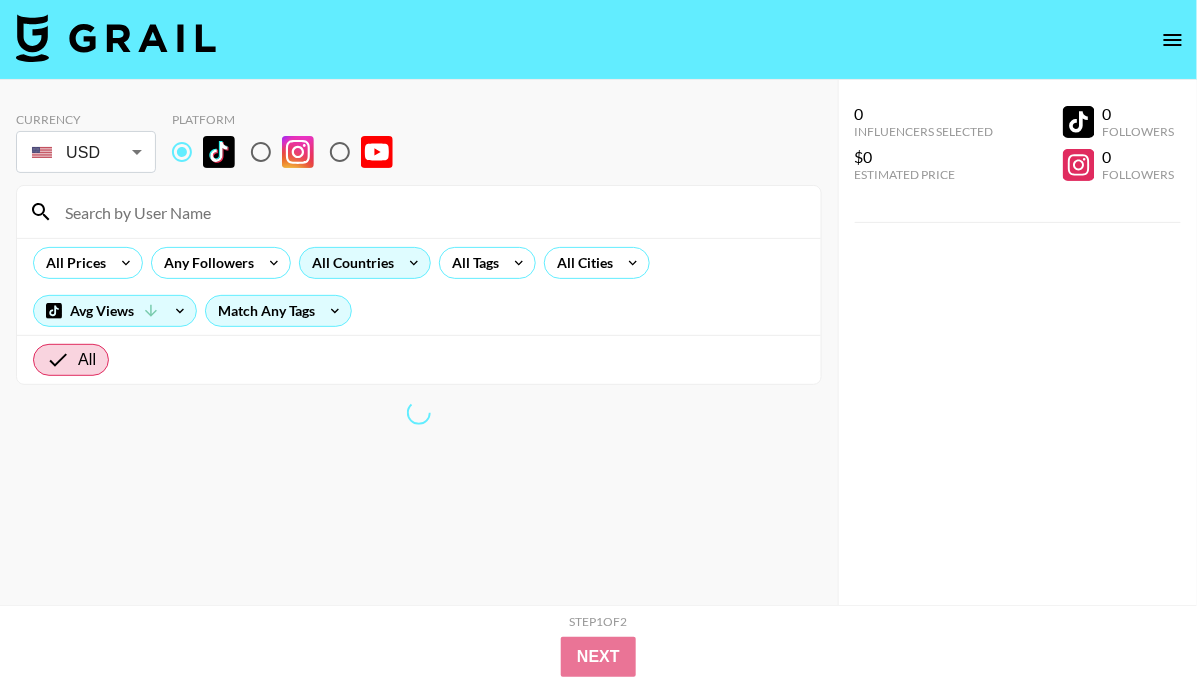 click on "All Countries" at bounding box center [349, 263] 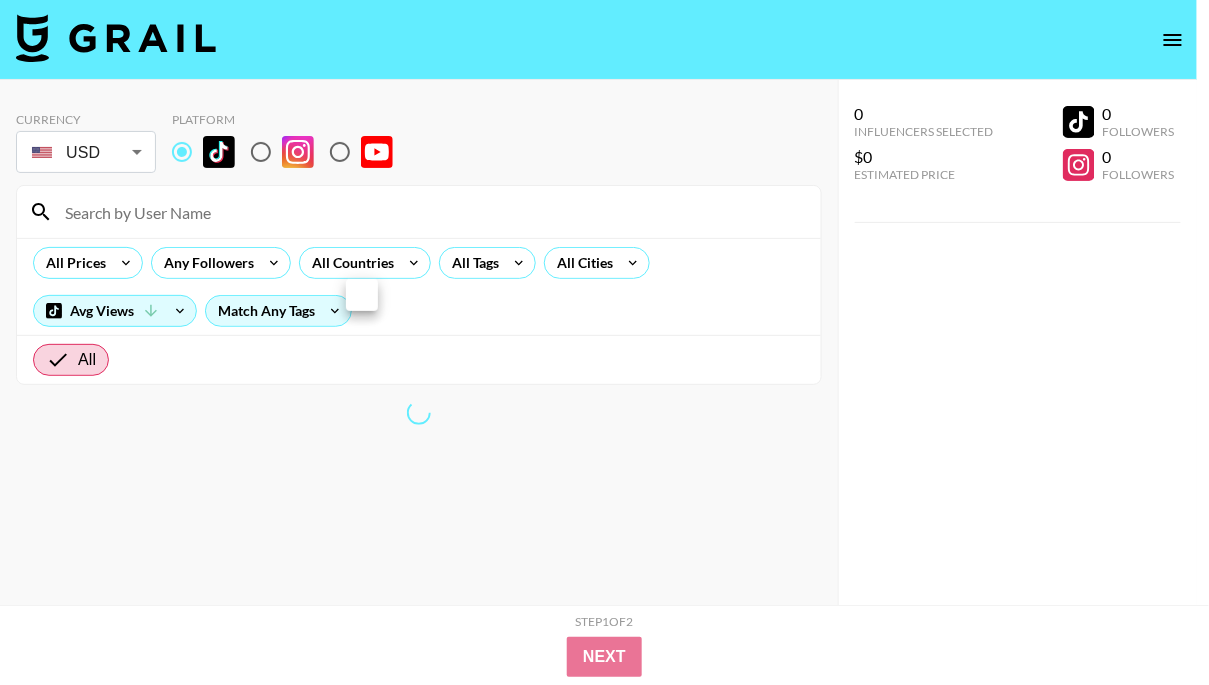 click at bounding box center [604, 342] 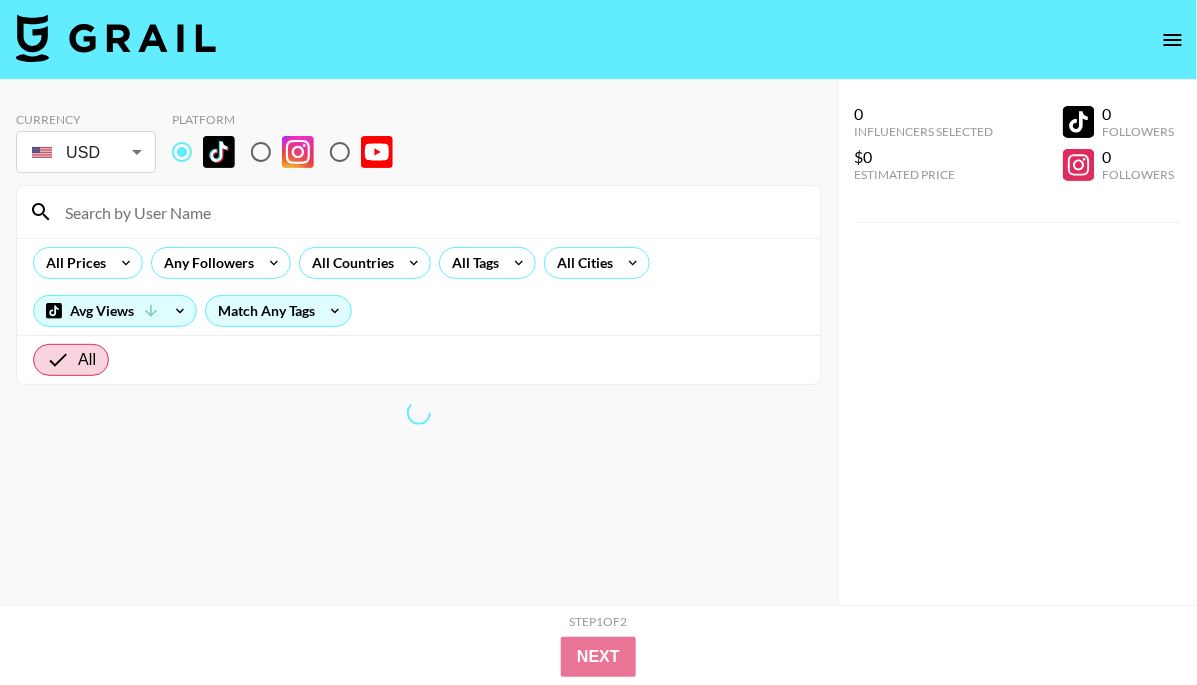 click on "All Tags" at bounding box center [471, 263] 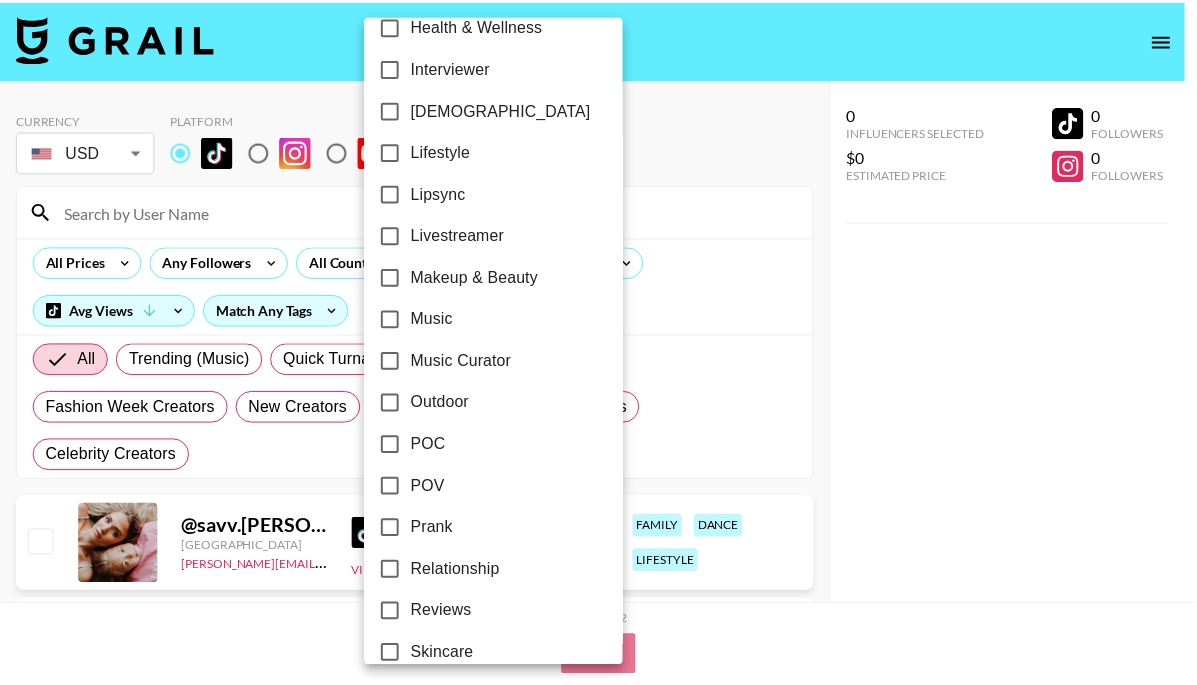 scroll, scrollTop: 1226, scrollLeft: 0, axis: vertical 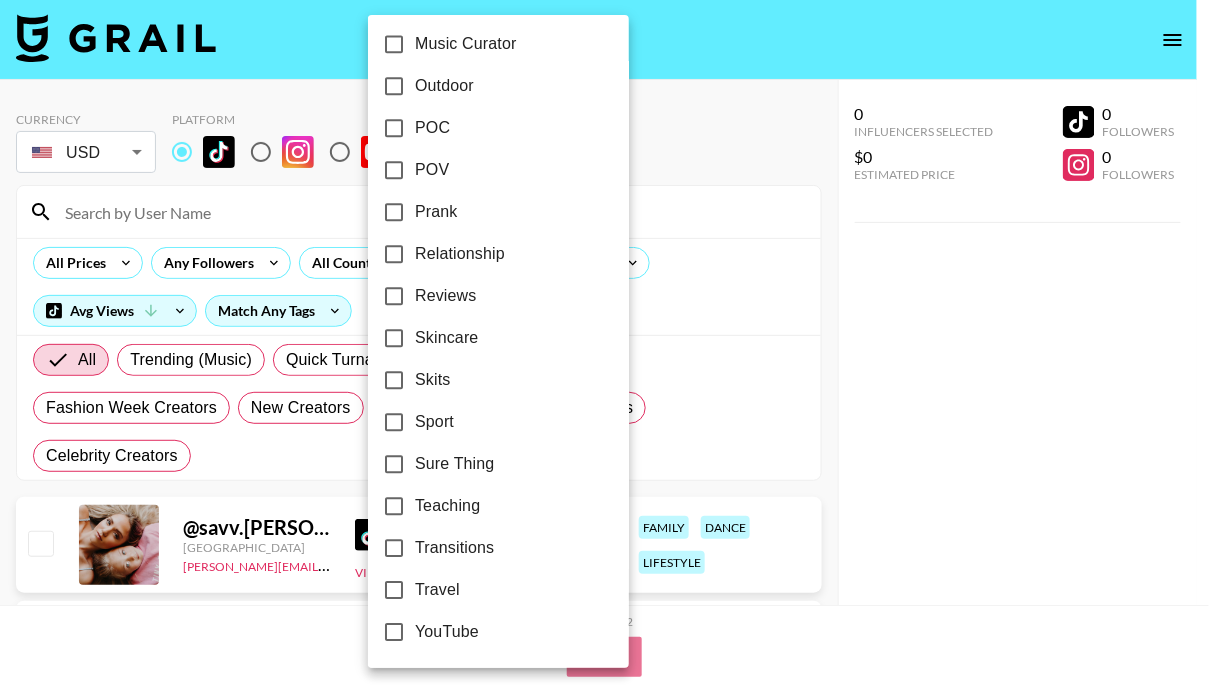 click on "Relationship" at bounding box center (460, 254) 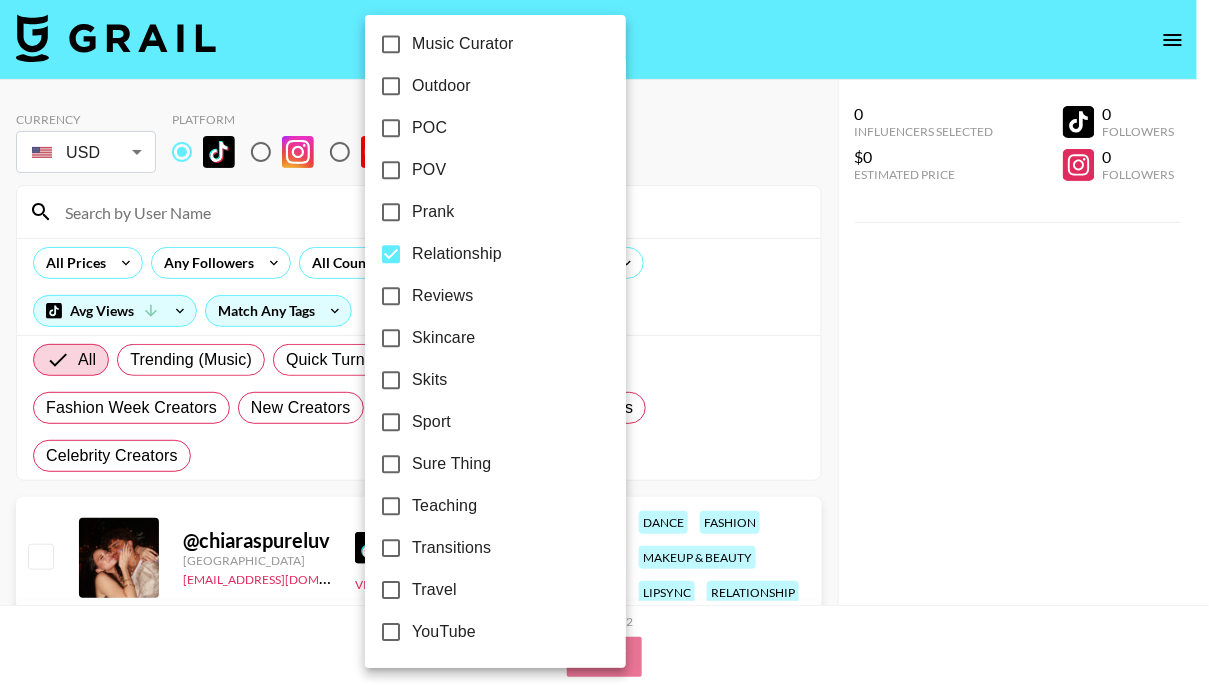 click at bounding box center [604, 342] 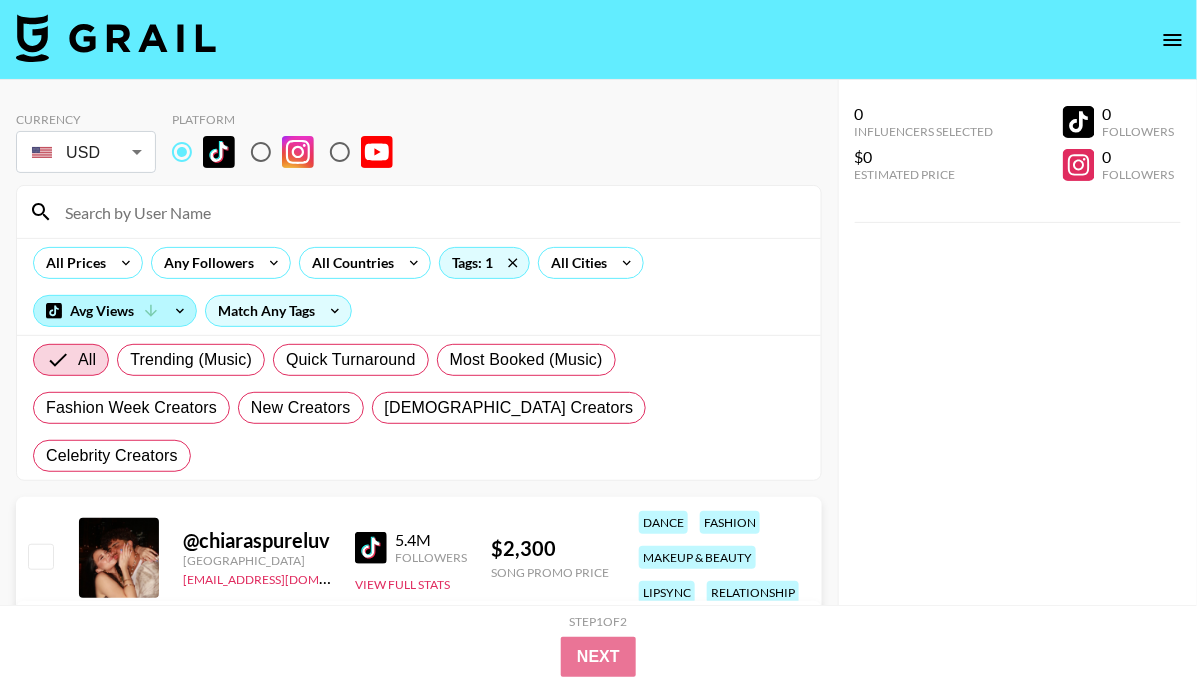 click 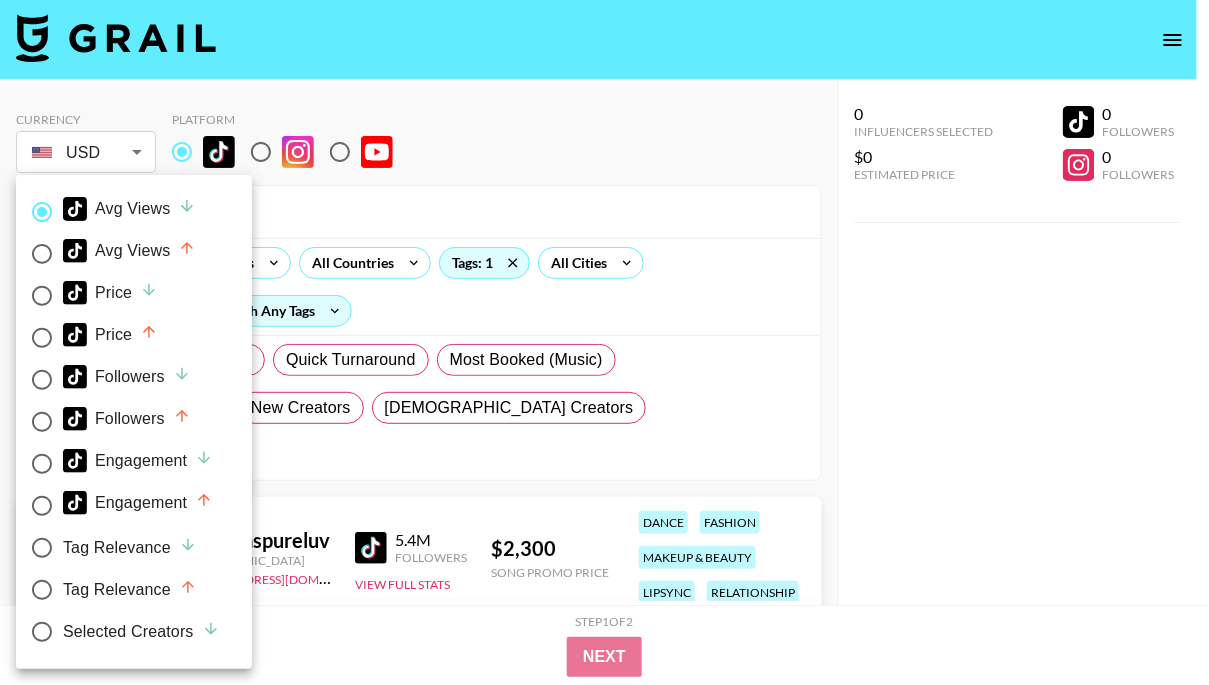 click on "Price" at bounding box center (110, 293) 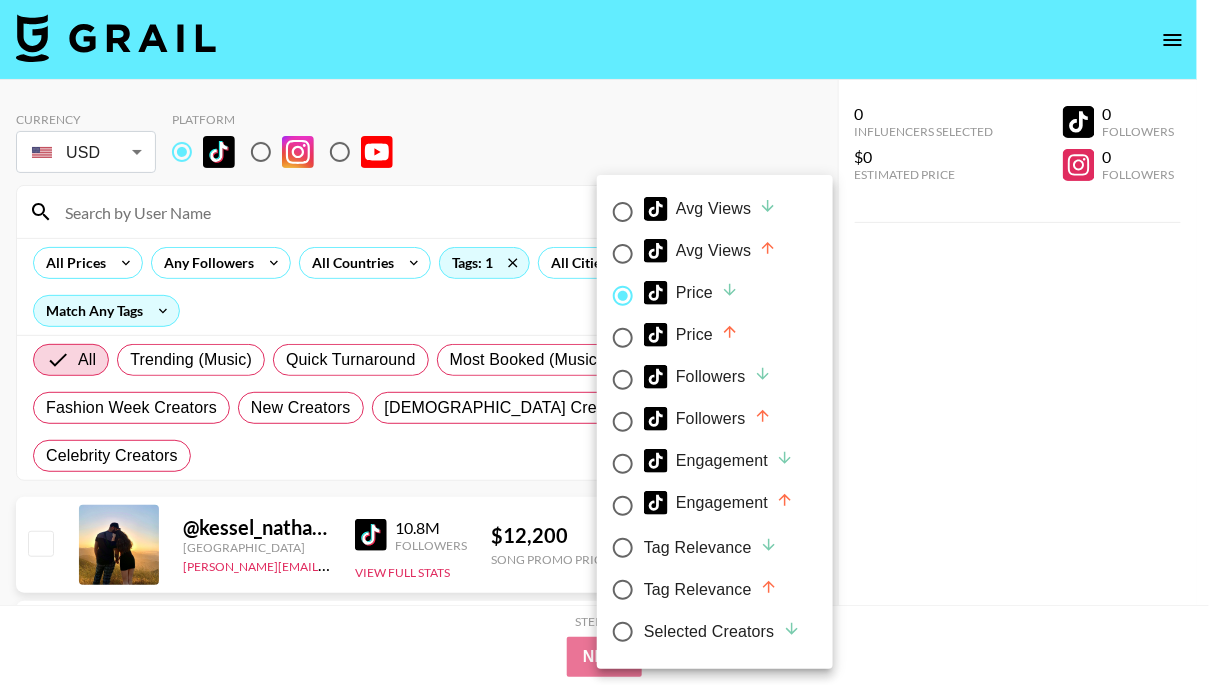 click on "Price" at bounding box center [691, 335] 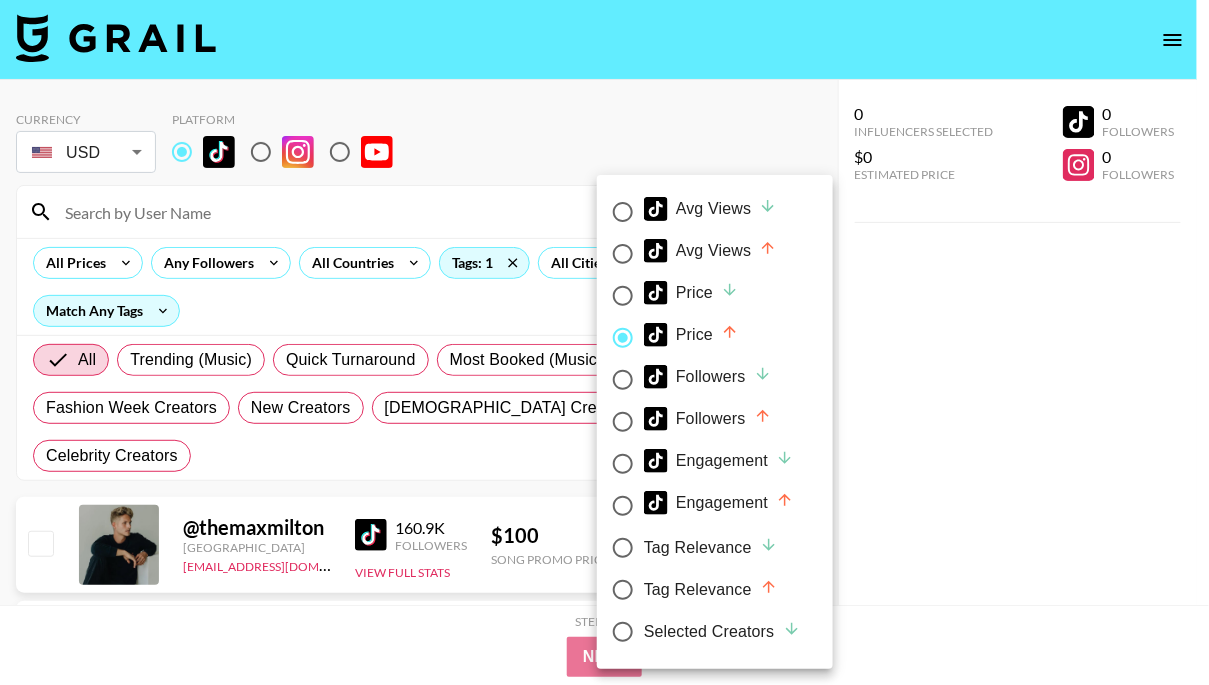 click at bounding box center [604, 342] 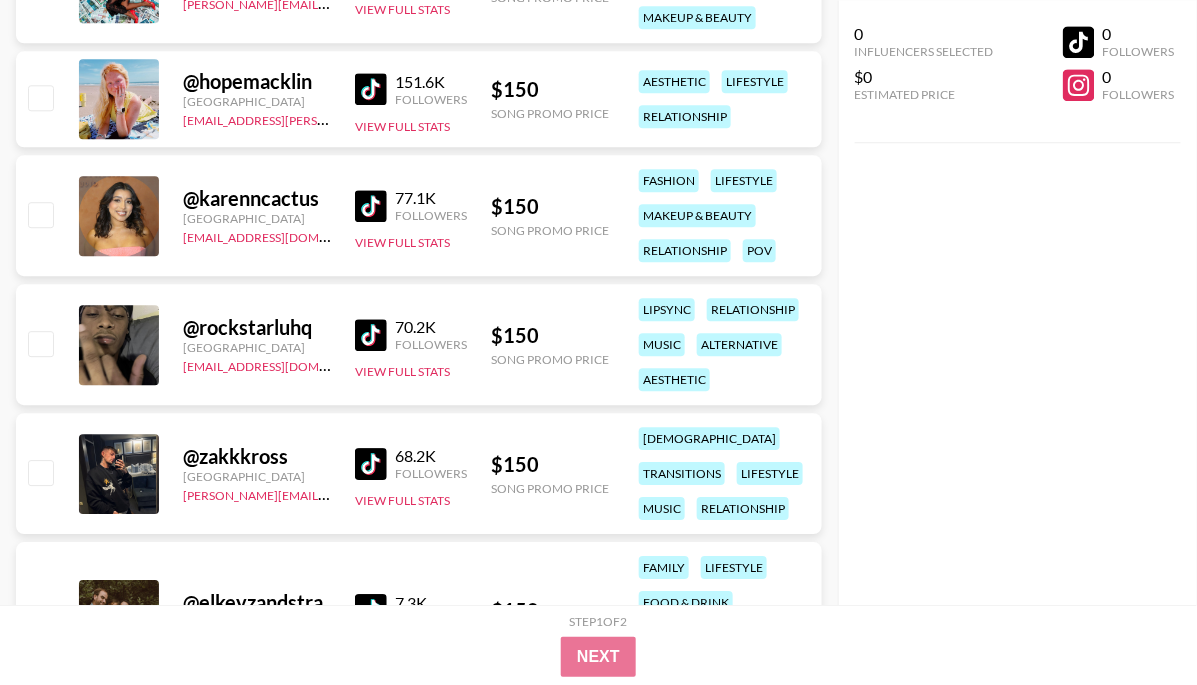scroll, scrollTop: 1335, scrollLeft: 0, axis: vertical 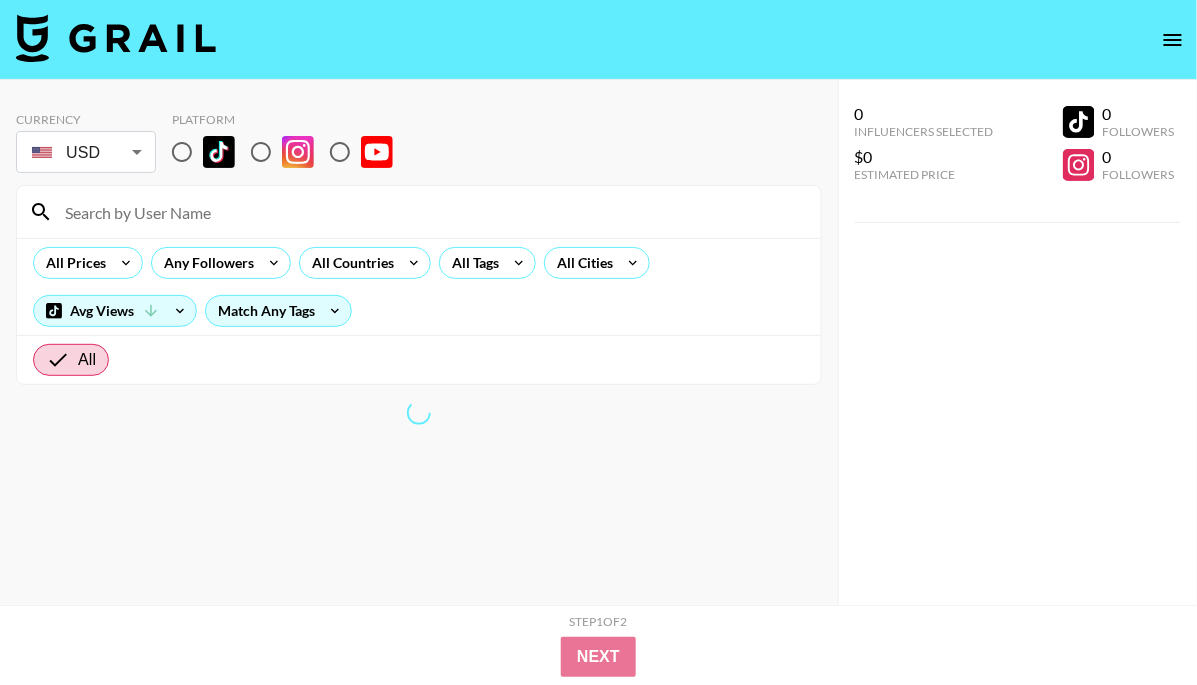 click at bounding box center (182, 152) 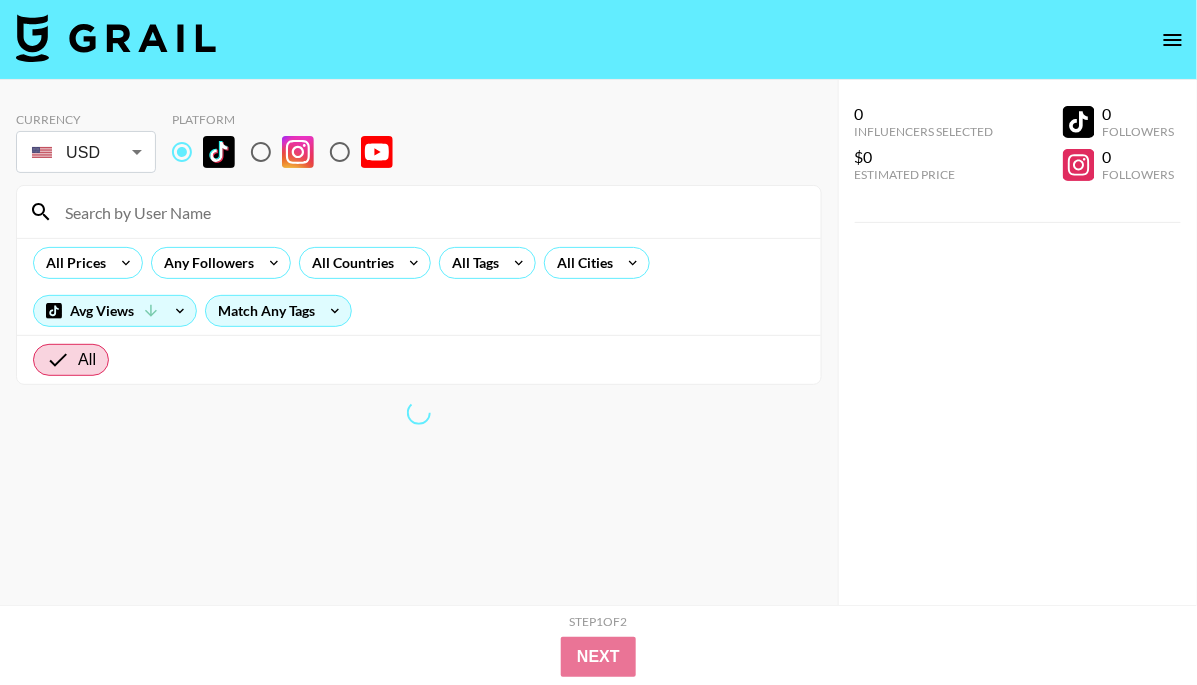 click at bounding box center [431, 212] 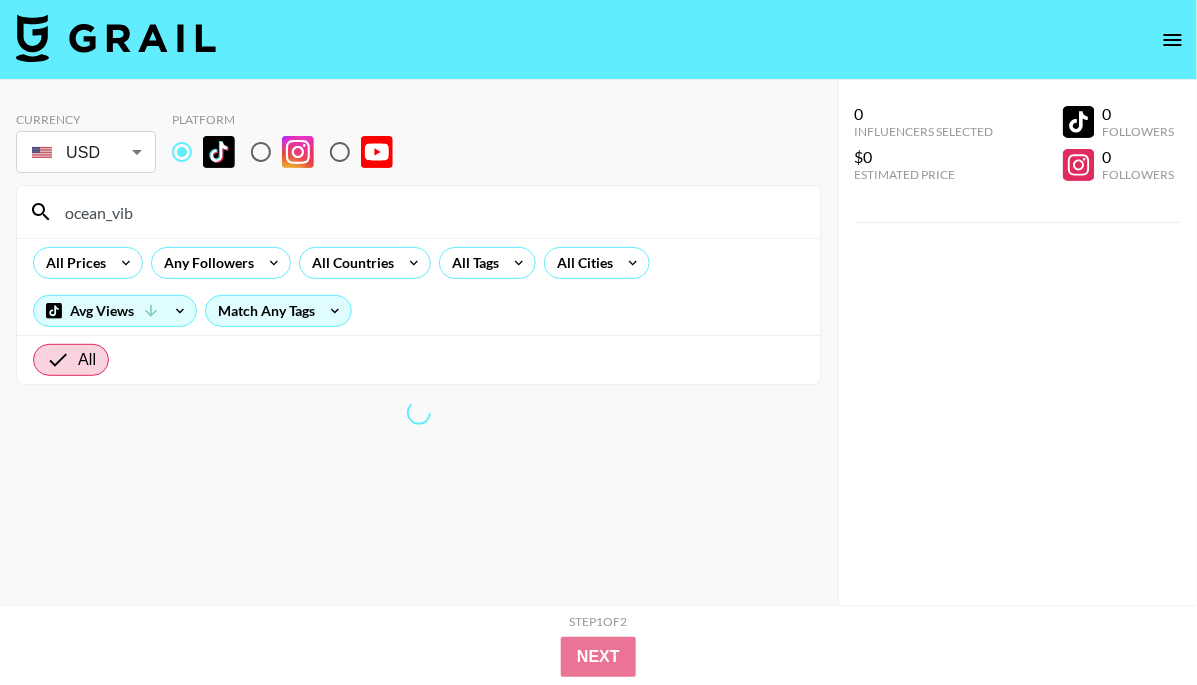scroll, scrollTop: 80, scrollLeft: 0, axis: vertical 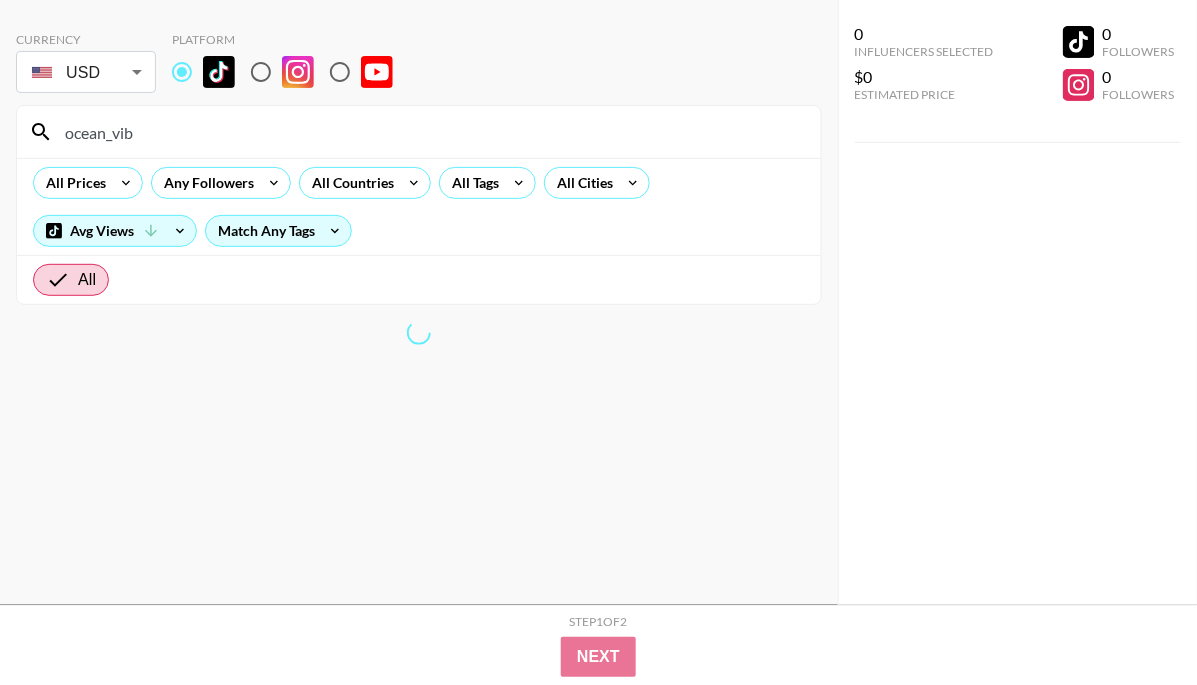 click on "ocean_vib" at bounding box center (431, 132) 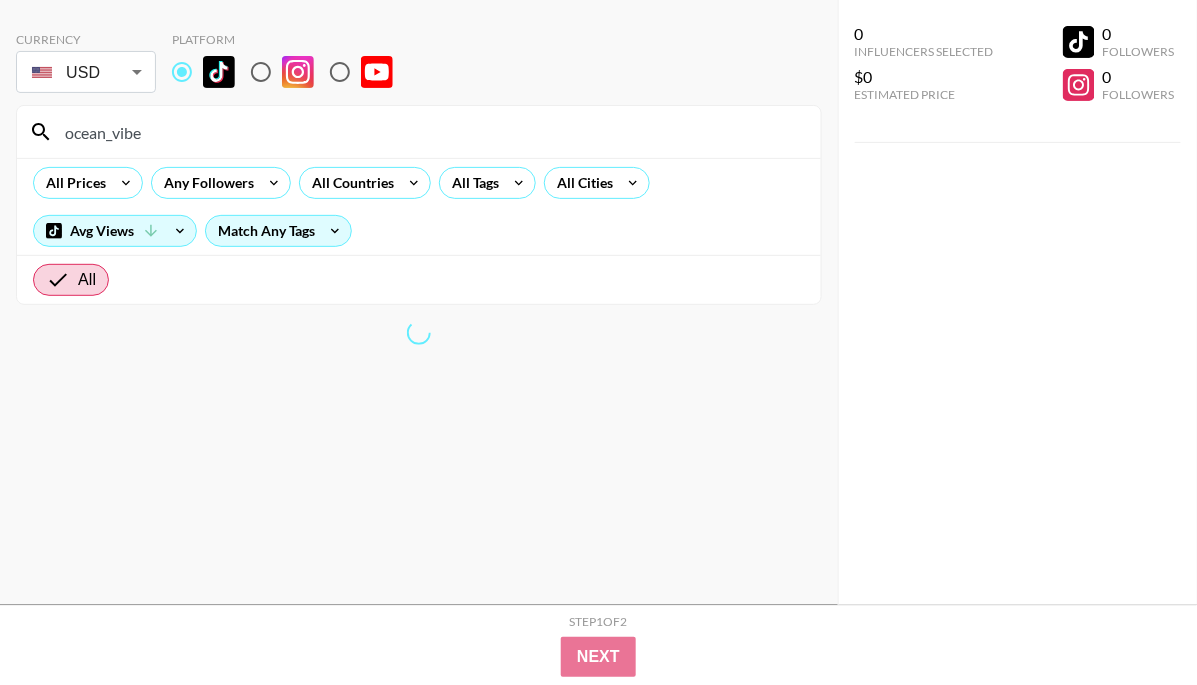 type on "ocean_vib" 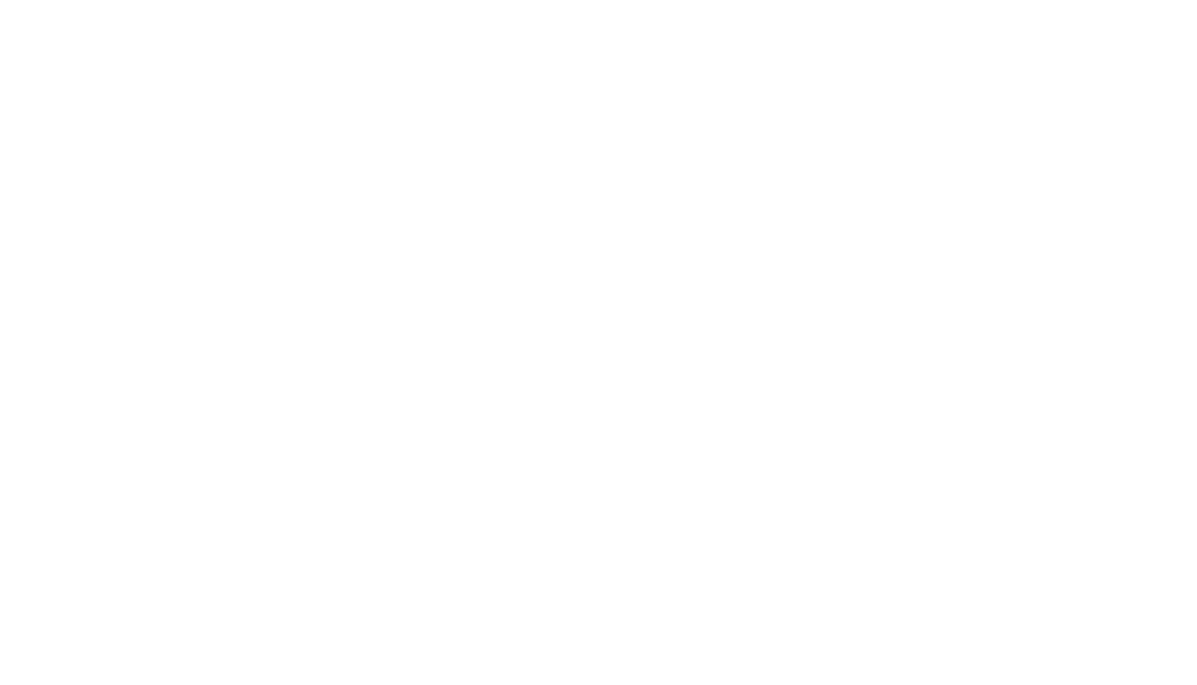 scroll, scrollTop: 0, scrollLeft: 0, axis: both 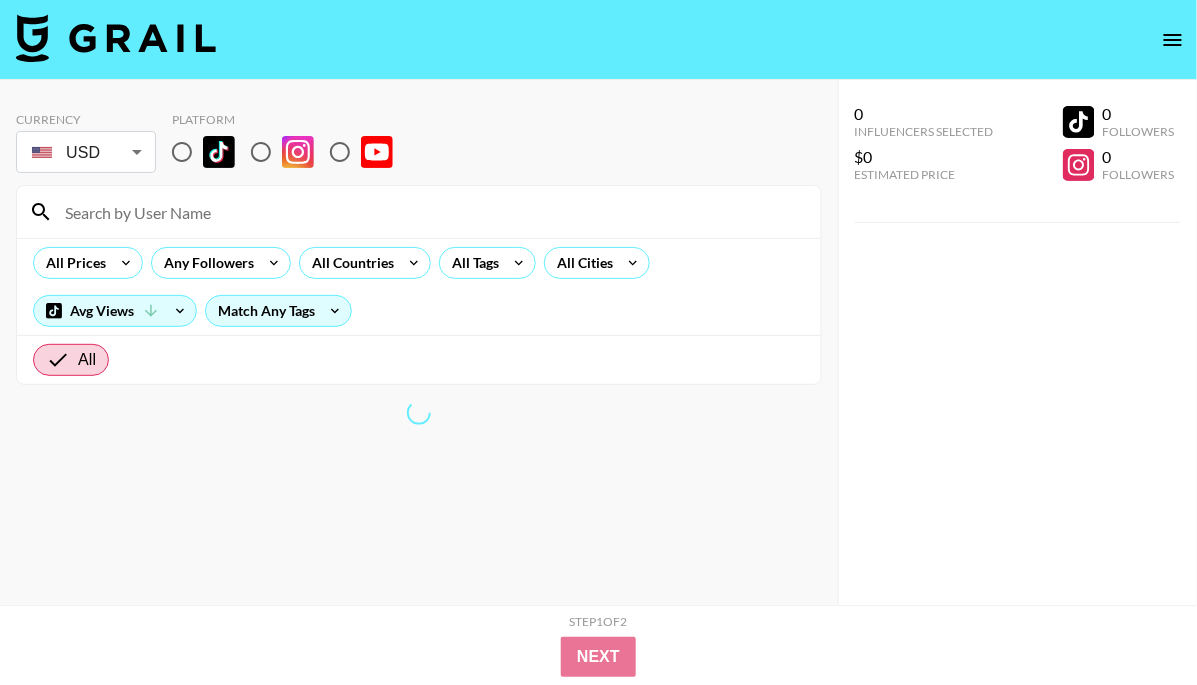 click at bounding box center (182, 152) 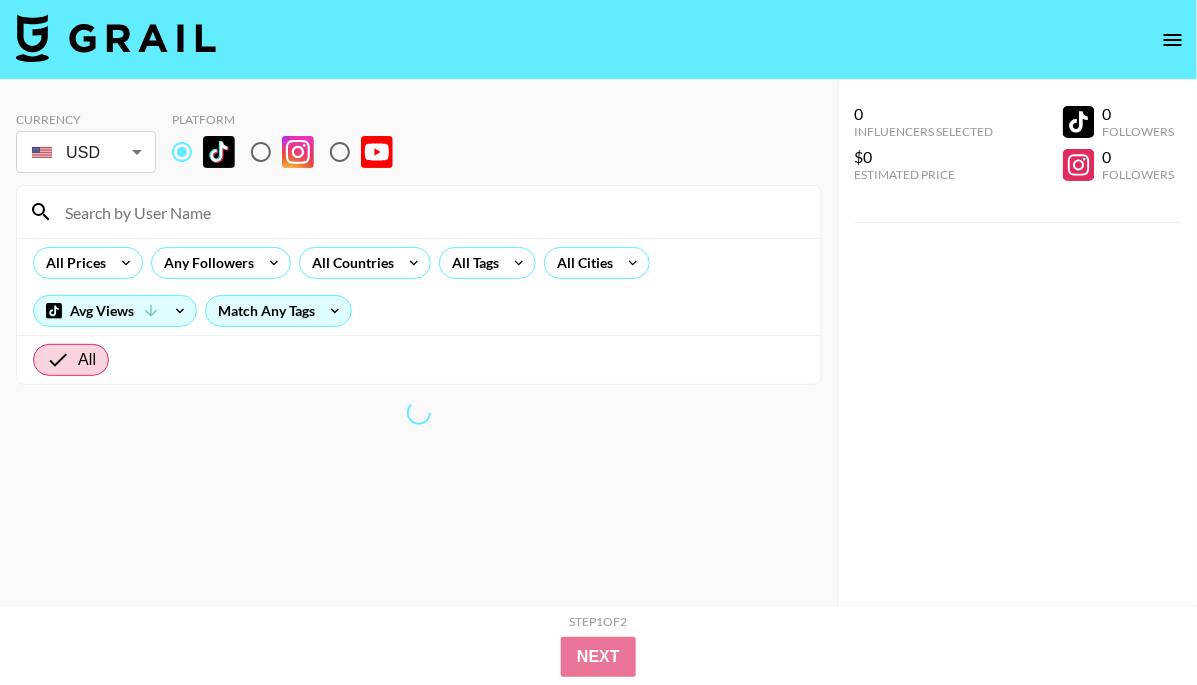 click at bounding box center [431, 212] 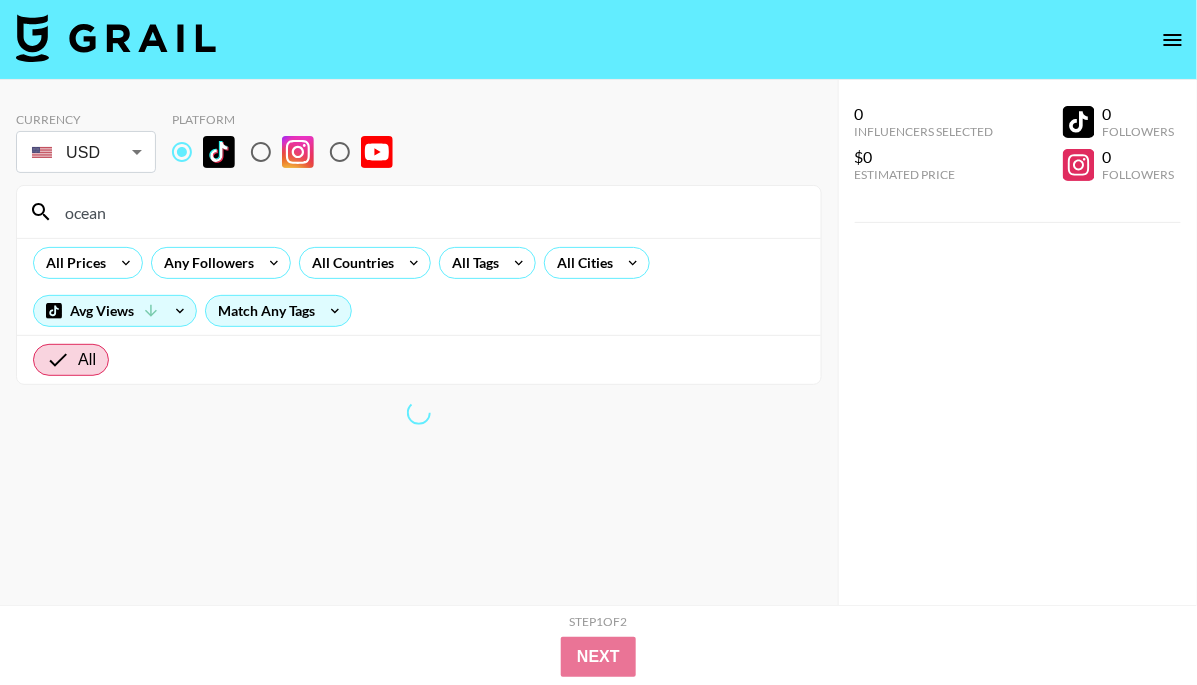 type on "ocean" 